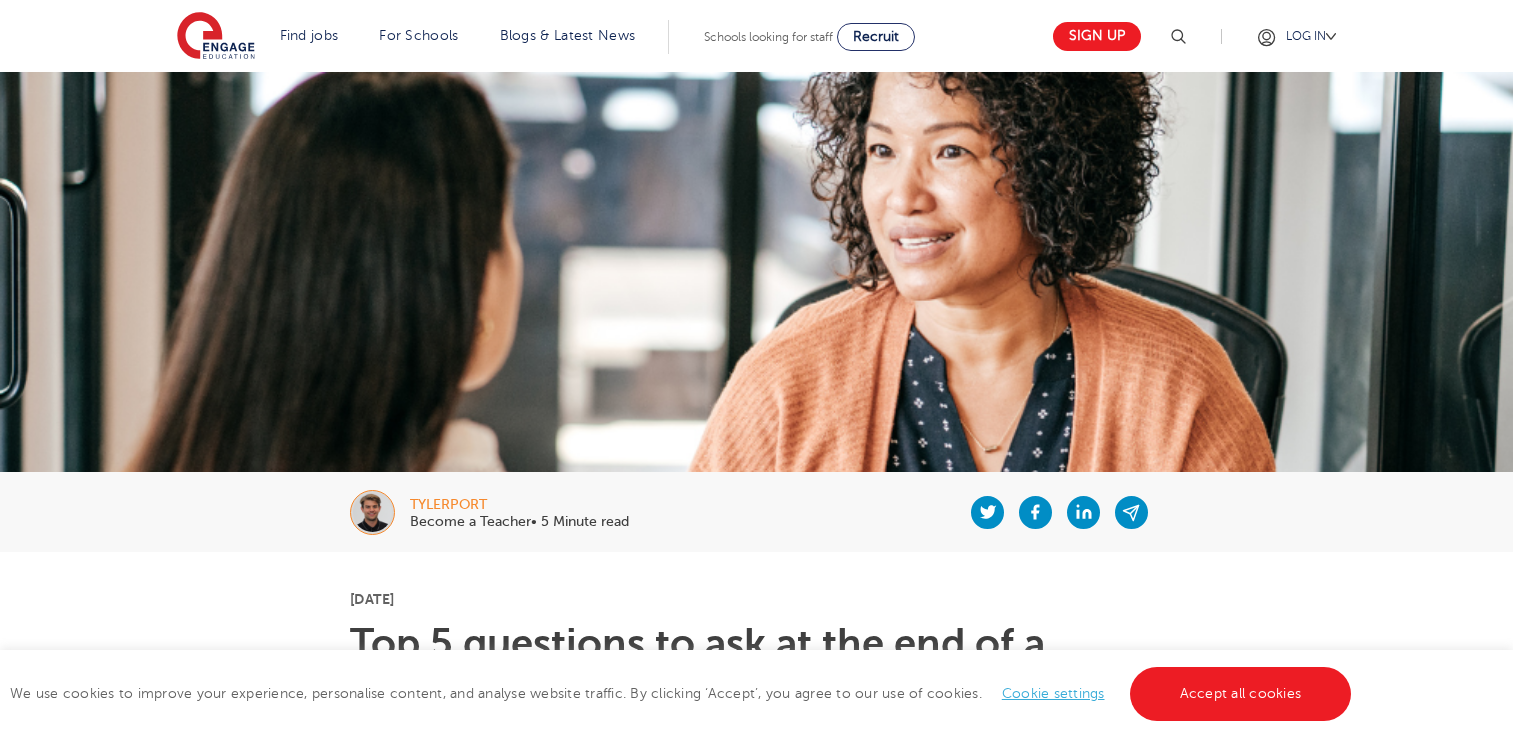 scroll, scrollTop: 0, scrollLeft: 0, axis: both 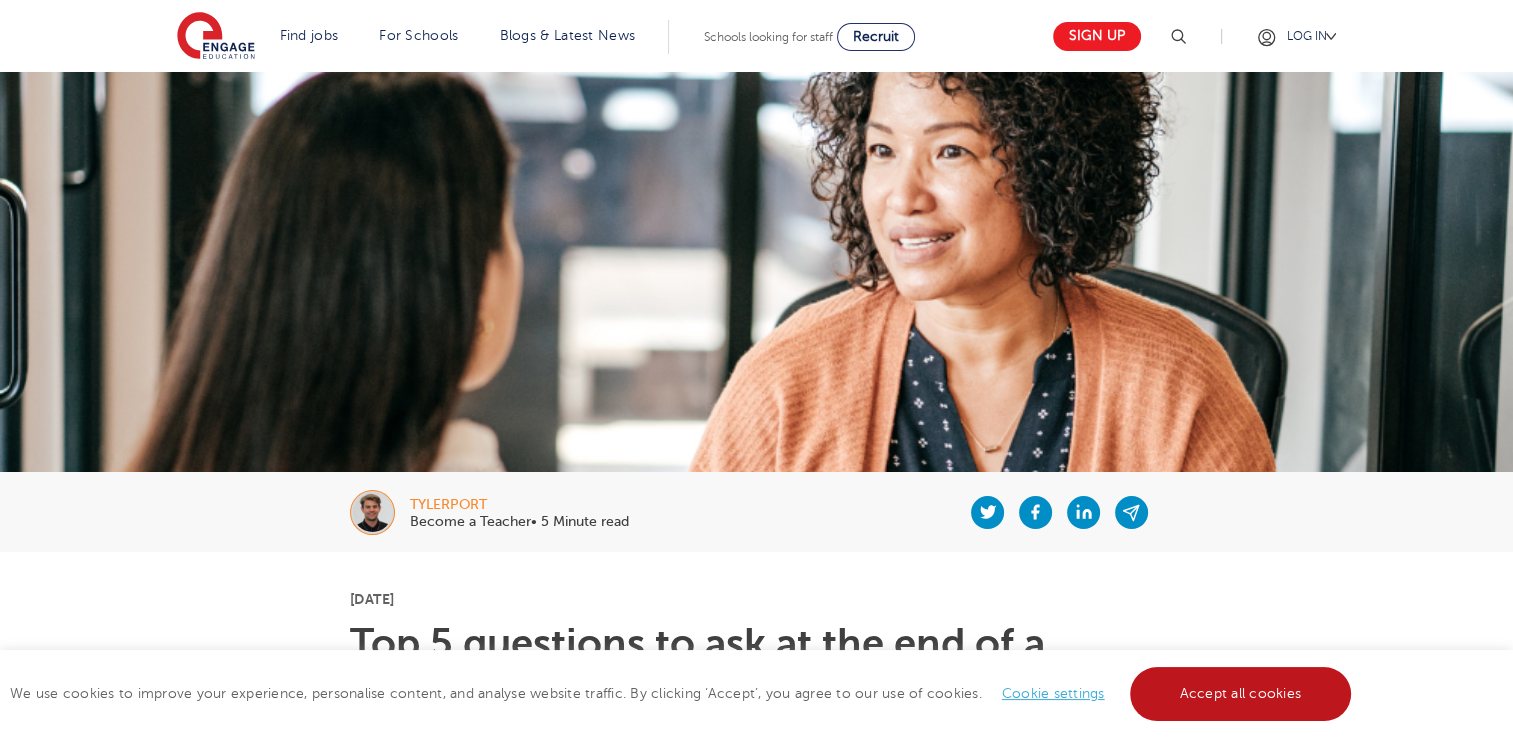 click on "Accept all cookies" at bounding box center [1241, 694] 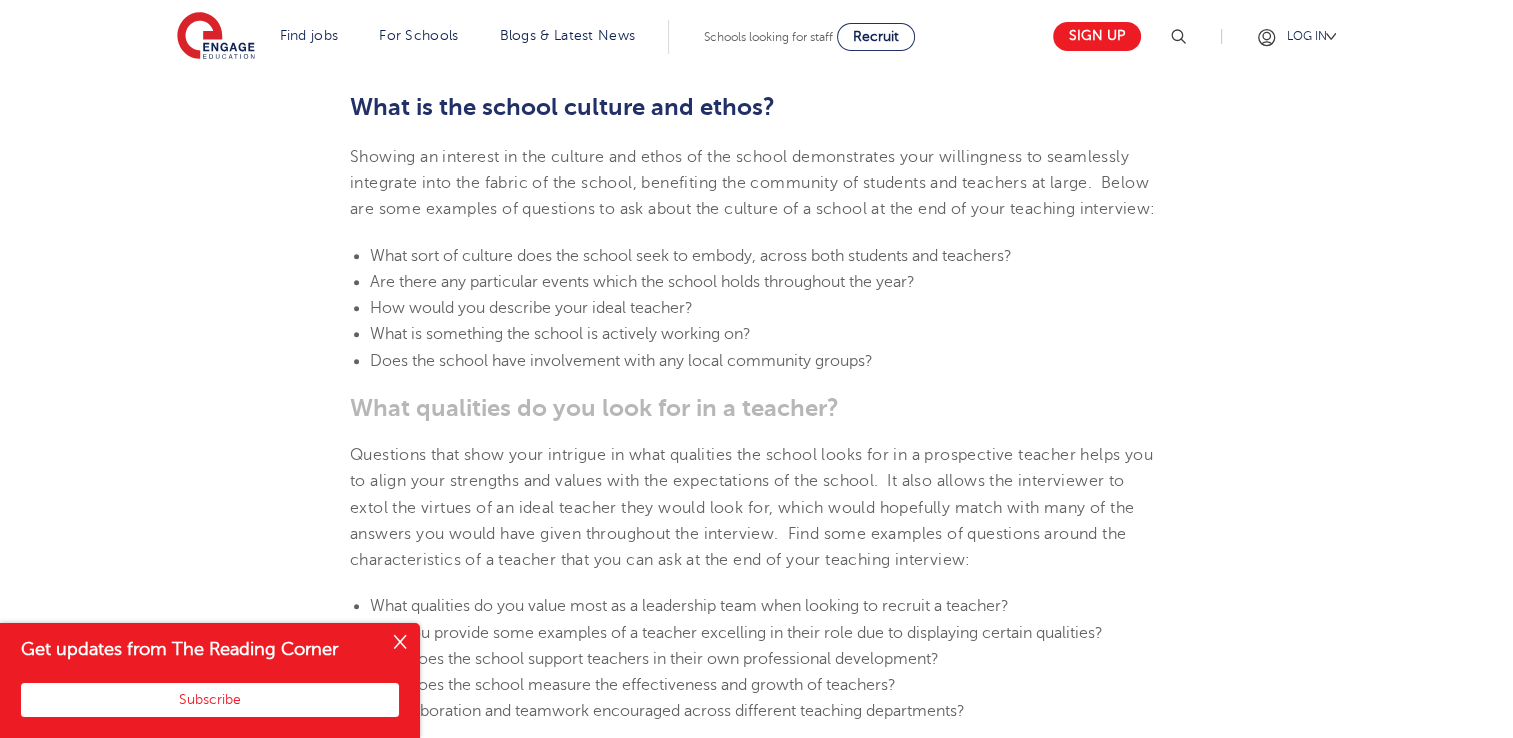 scroll, scrollTop: 813, scrollLeft: 0, axis: vertical 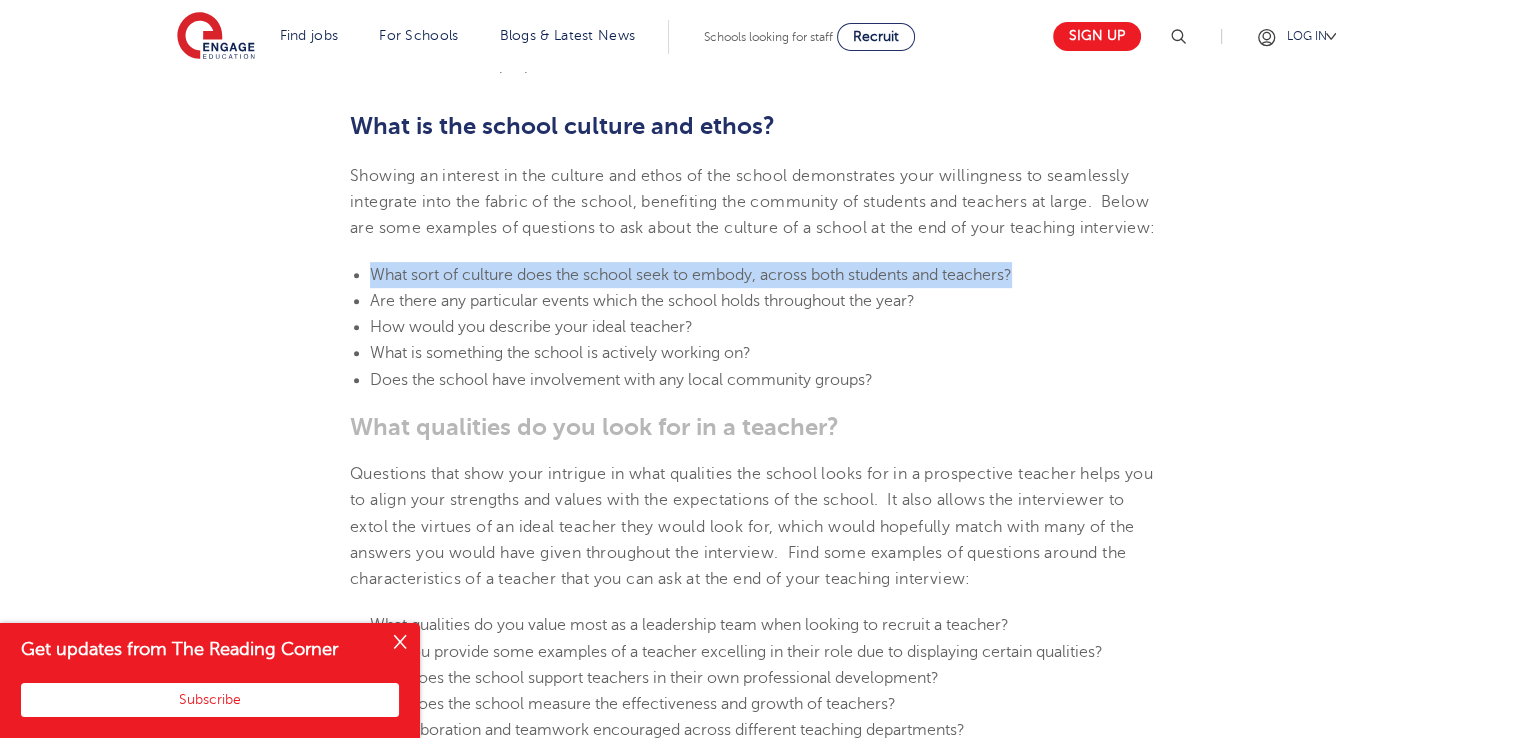 drag, startPoint x: 1032, startPoint y: 300, endPoint x: 352, endPoint y: 291, distance: 680.0596 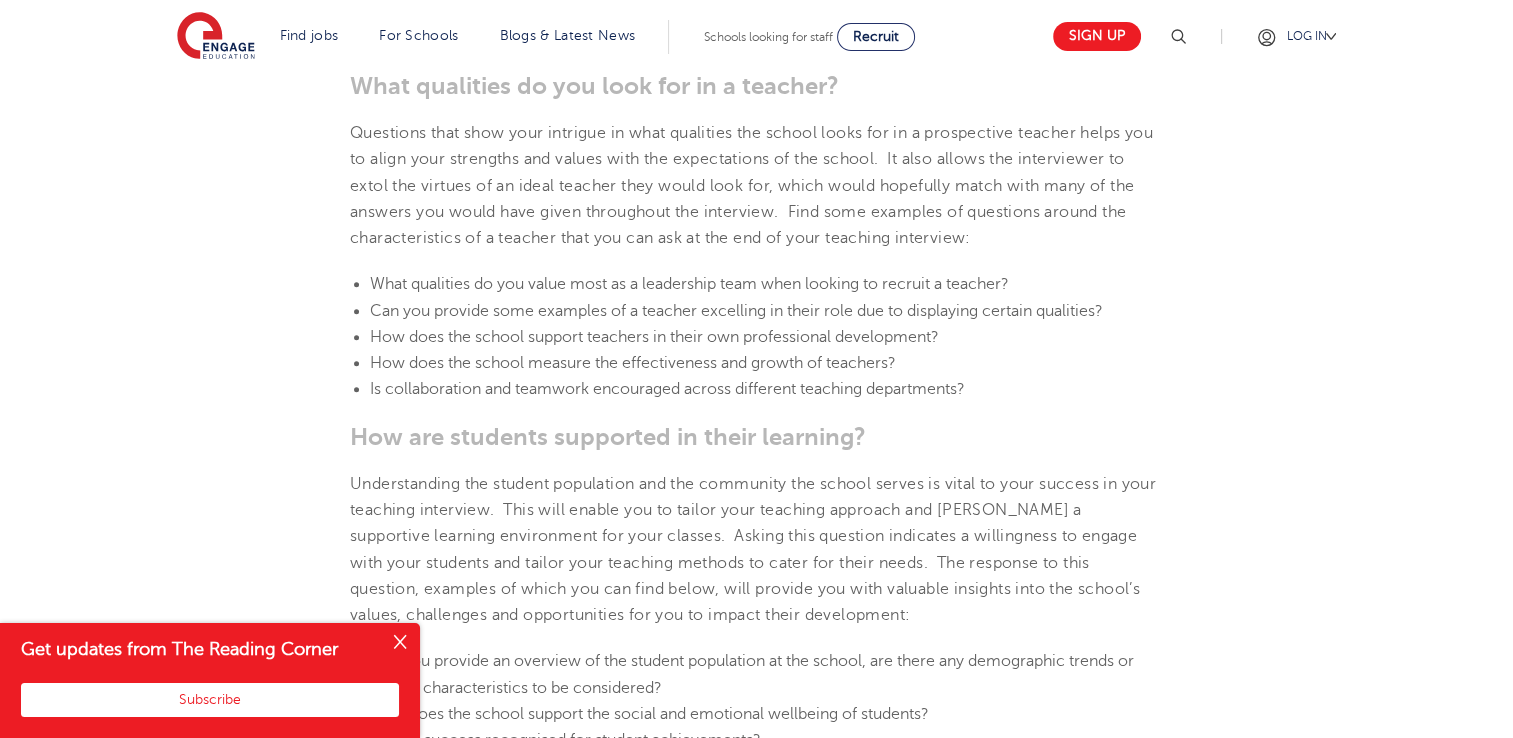scroll, scrollTop: 1173, scrollLeft: 0, axis: vertical 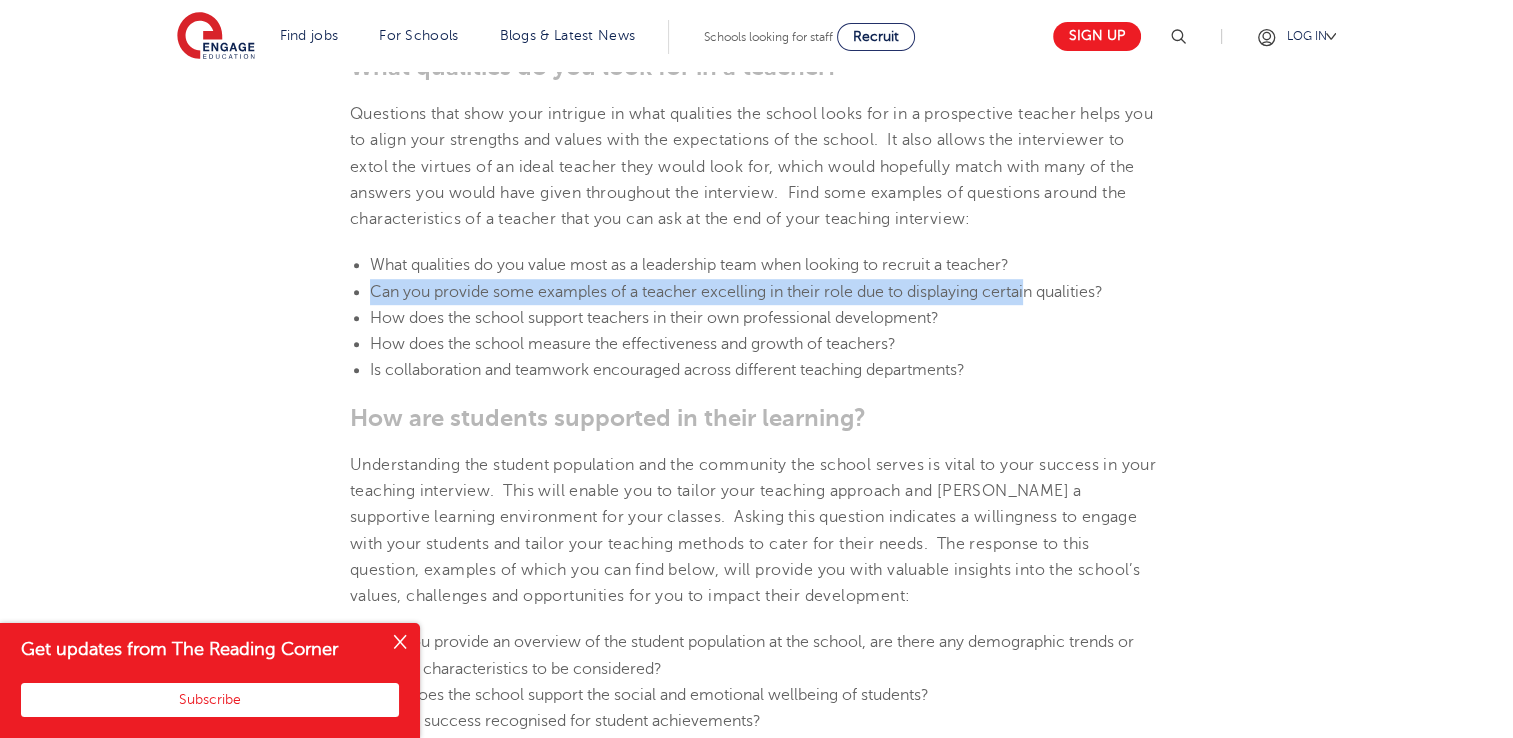 click on "What qualities do you value most as a leadership team when looking to recruit a teacher?
Can you provide some examples of a teacher excelling in their role due to displaying certain qualities?
How does the school support teachers in their own professional development?
How does the school measure the effectiveness and growth of teachers?
Is collaboration and teamwork encouraged across different teaching departments?" at bounding box center (756, 317) 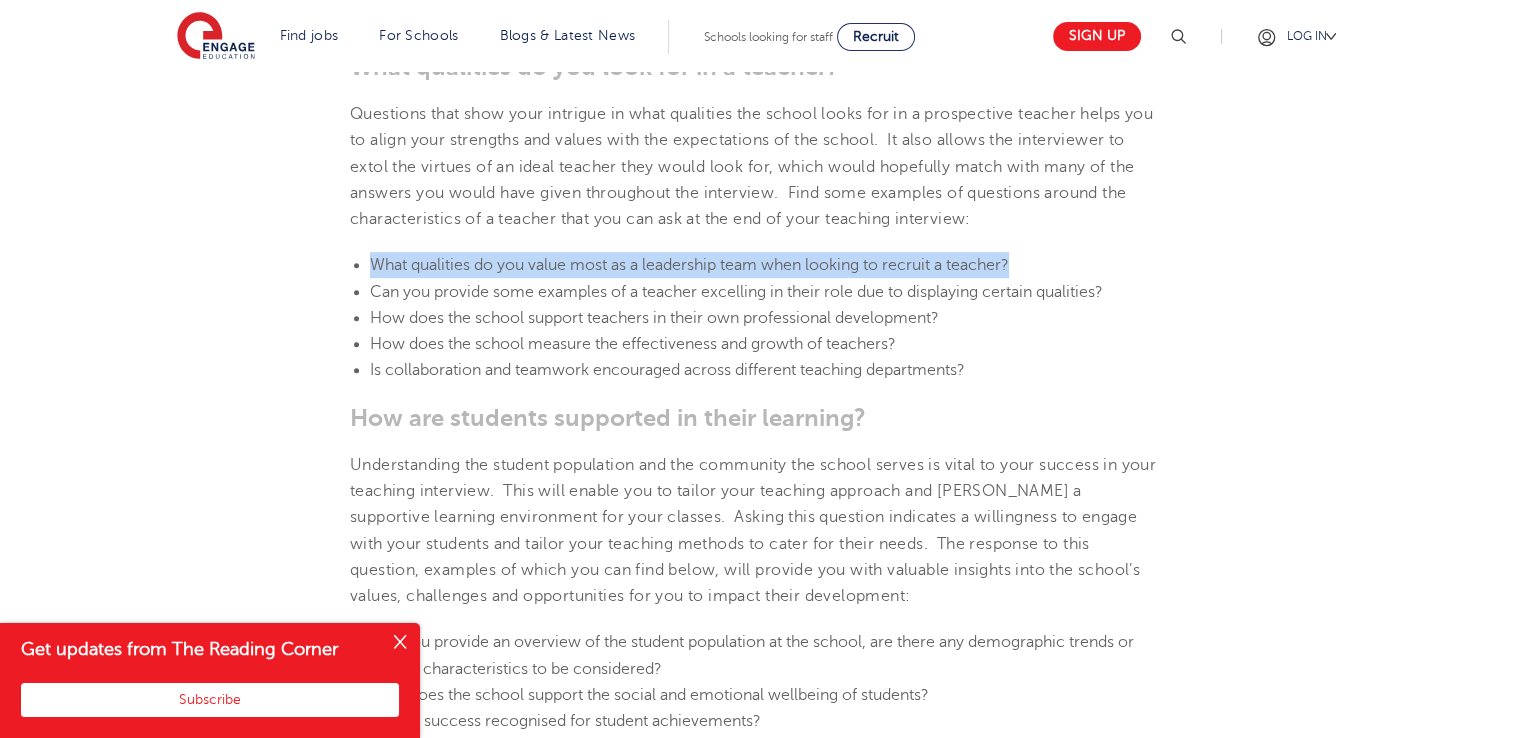 drag, startPoint x: 1033, startPoint y: 285, endPoint x: 362, endPoint y: 292, distance: 671.0365 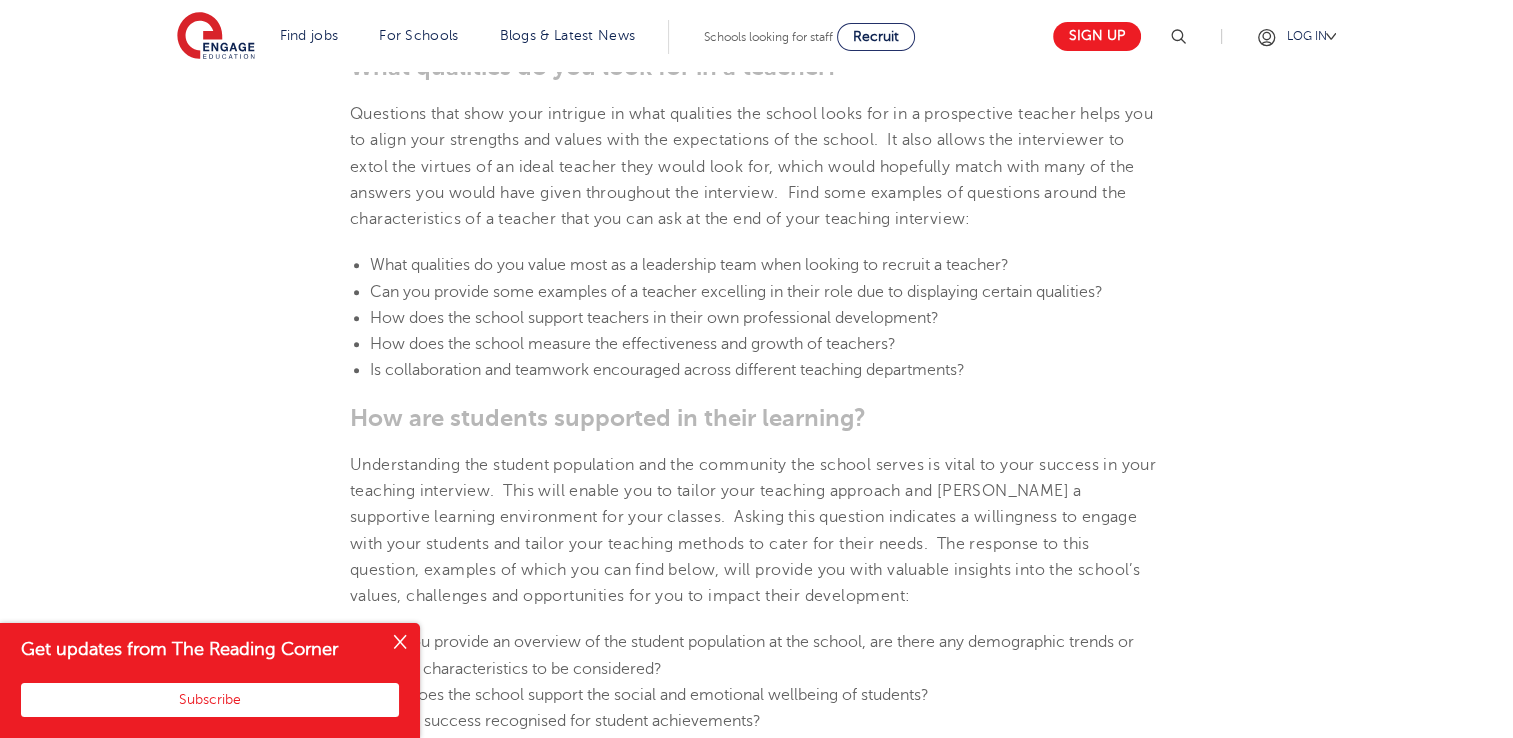 click on "tylerport
Become a Teacher• 5 Minute read
[DATE]
Top 5 questions to ask at the end of a teacher interview
What is the school culture and ethos?" at bounding box center (756, 912) 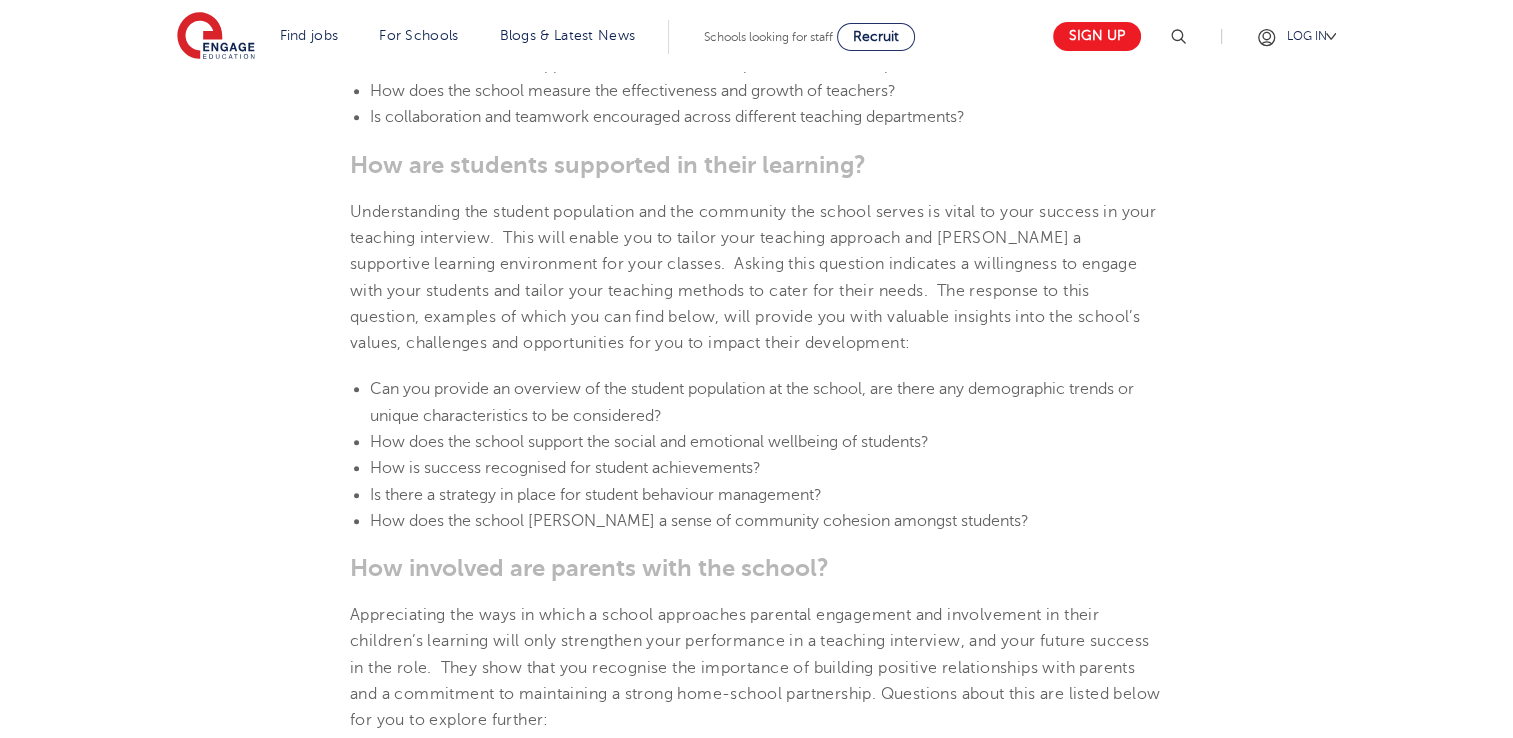 scroll, scrollTop: 1453, scrollLeft: 0, axis: vertical 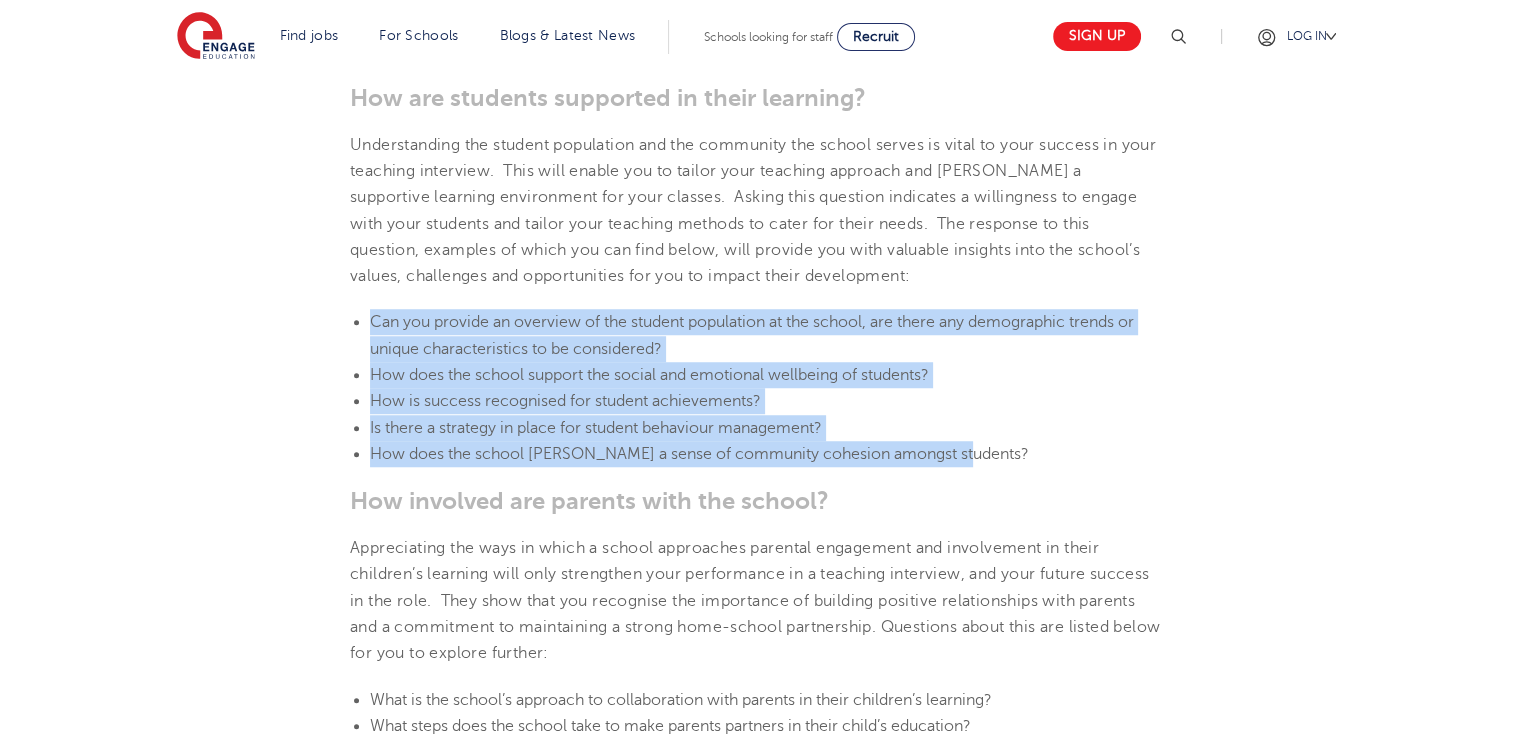 drag, startPoint x: 369, startPoint y: 341, endPoint x: 956, endPoint y: 482, distance: 603.69696 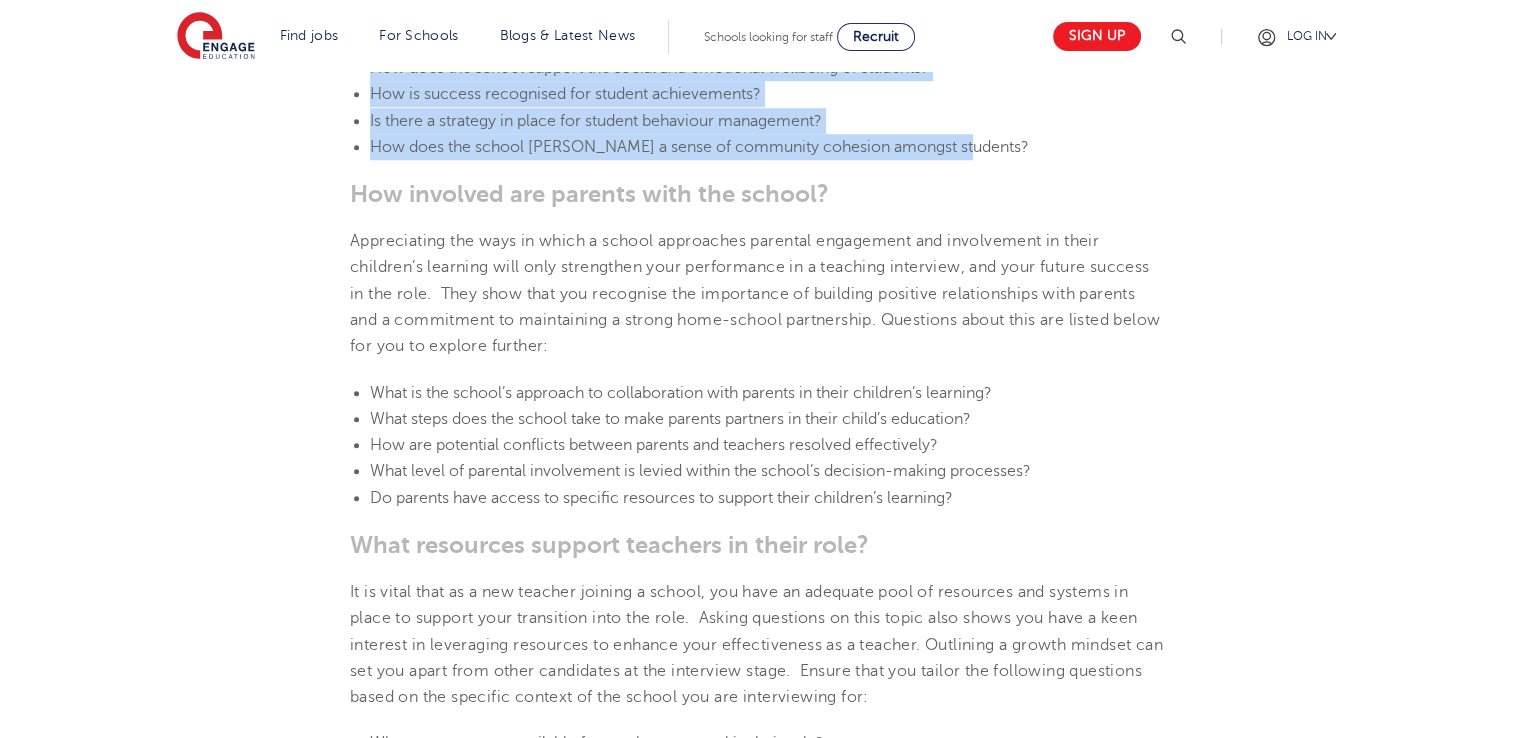 scroll, scrollTop: 1840, scrollLeft: 0, axis: vertical 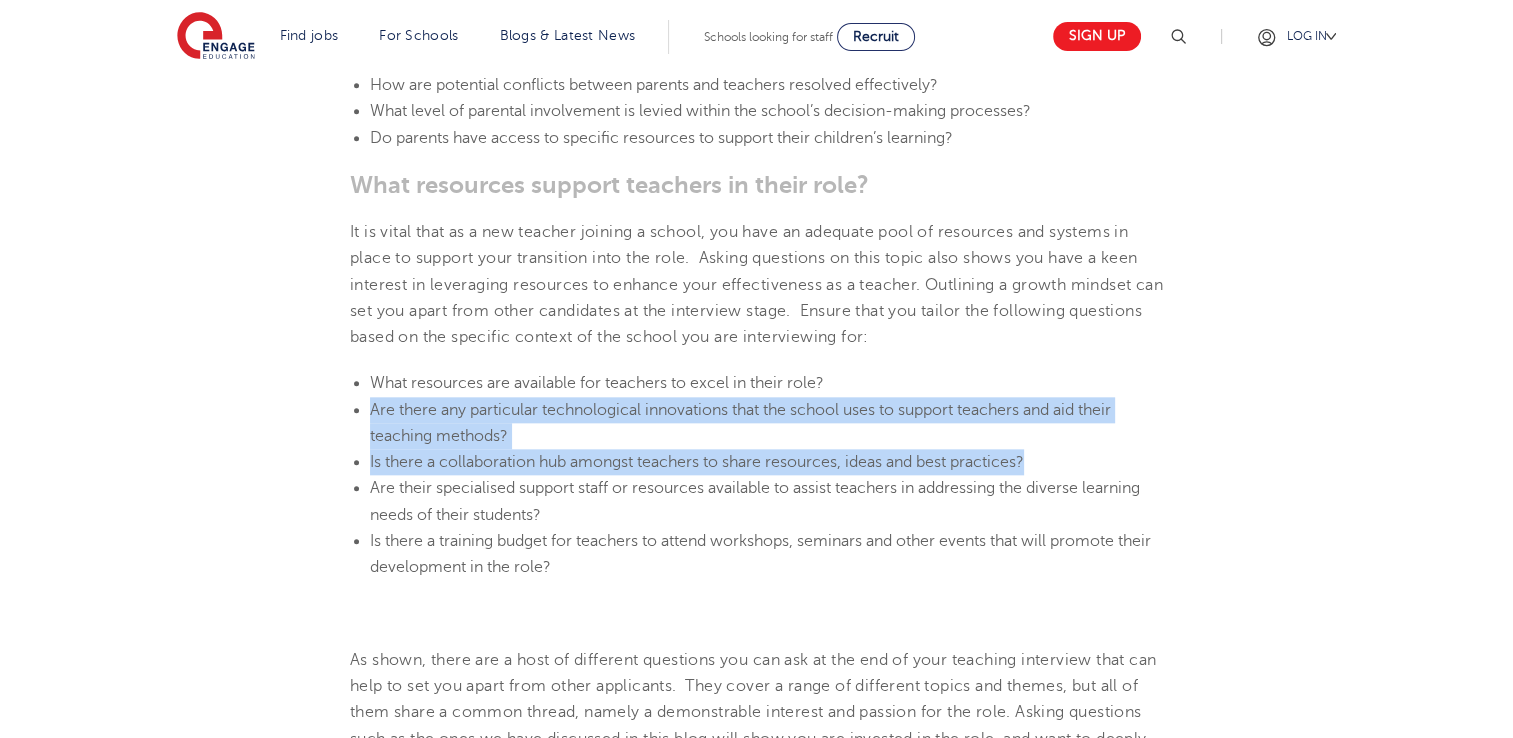 drag, startPoint x: 369, startPoint y: 440, endPoint x: 1039, endPoint y: 486, distance: 671.5773 